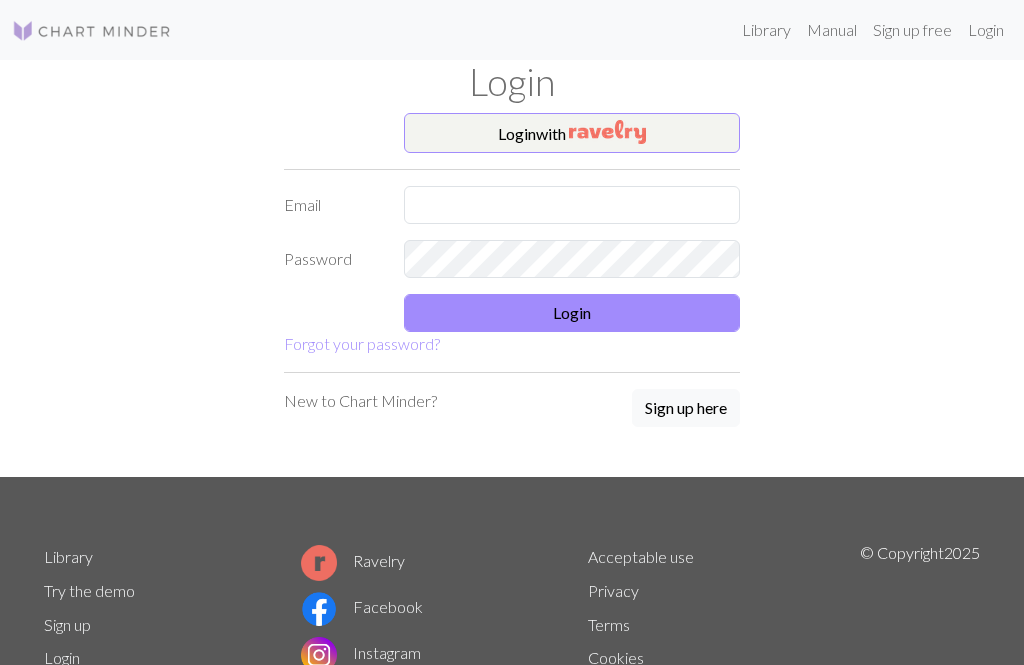 scroll, scrollTop: 0, scrollLeft: 0, axis: both 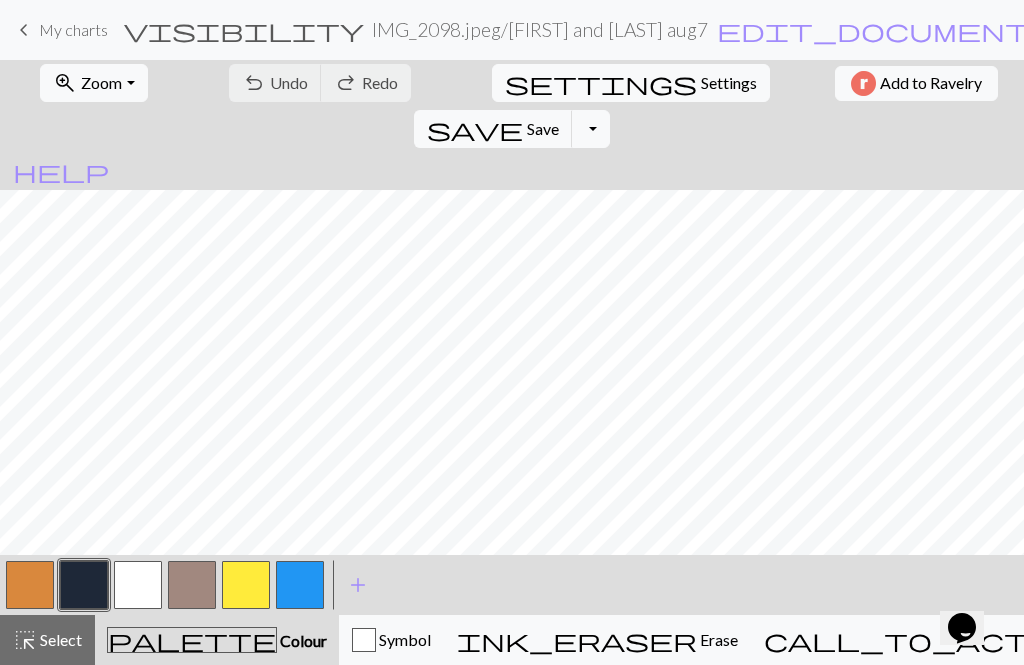 click on "Zoom" at bounding box center [101, 82] 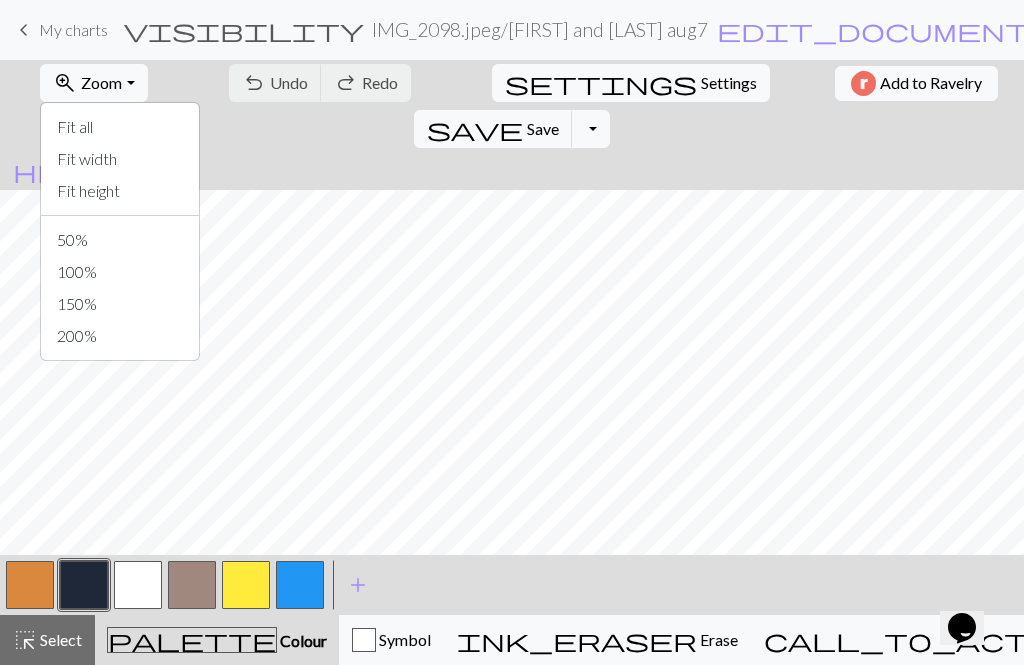 click on "Fit all" at bounding box center (120, 127) 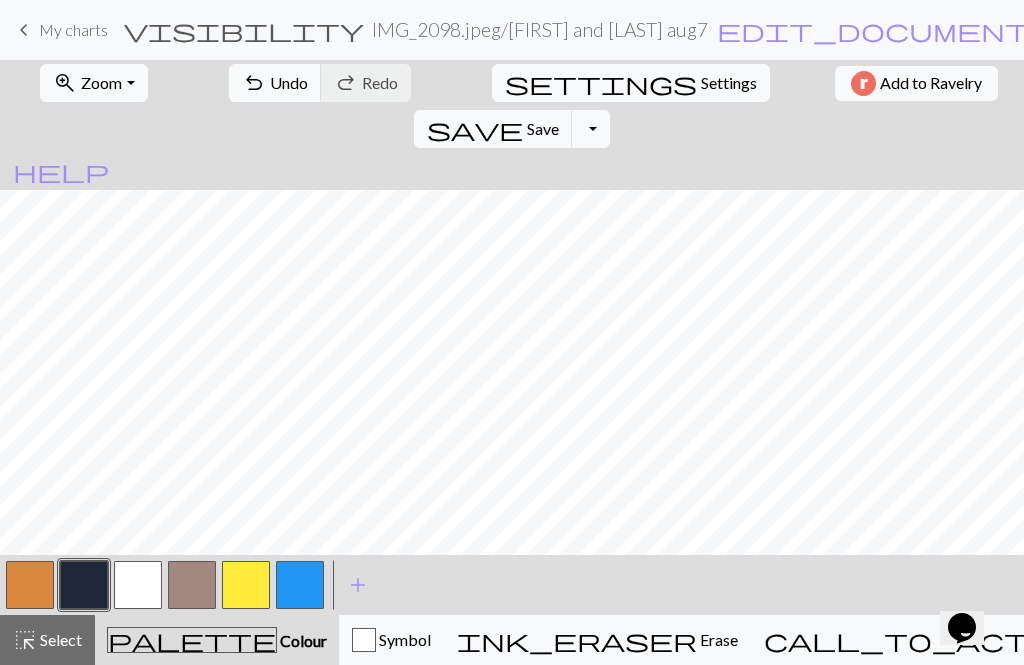 click on "add" at bounding box center (358, 585) 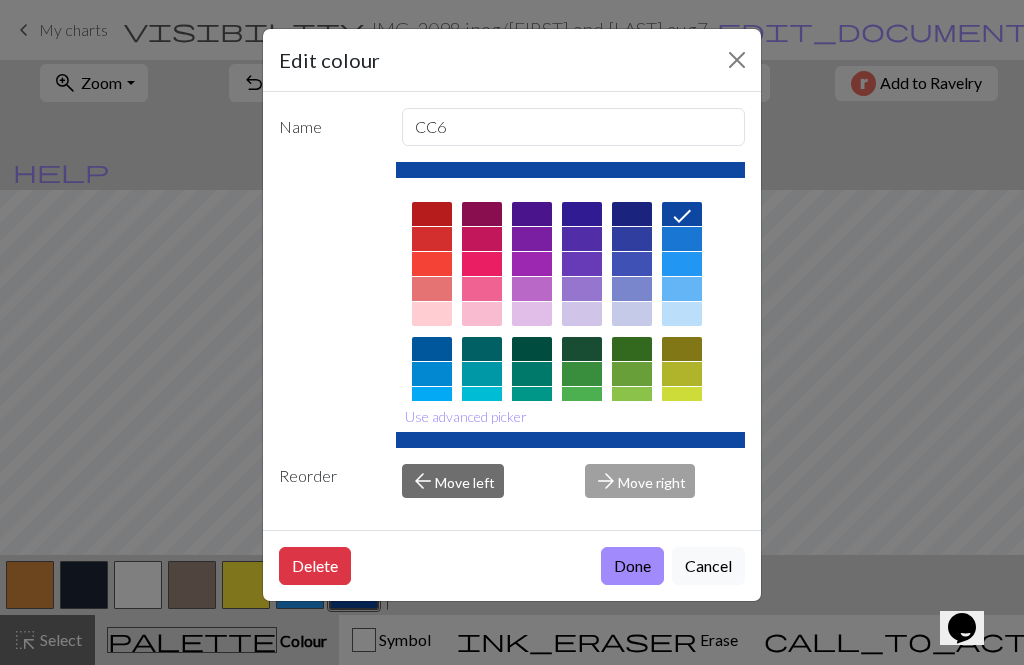 click at bounding box center (582, 374) 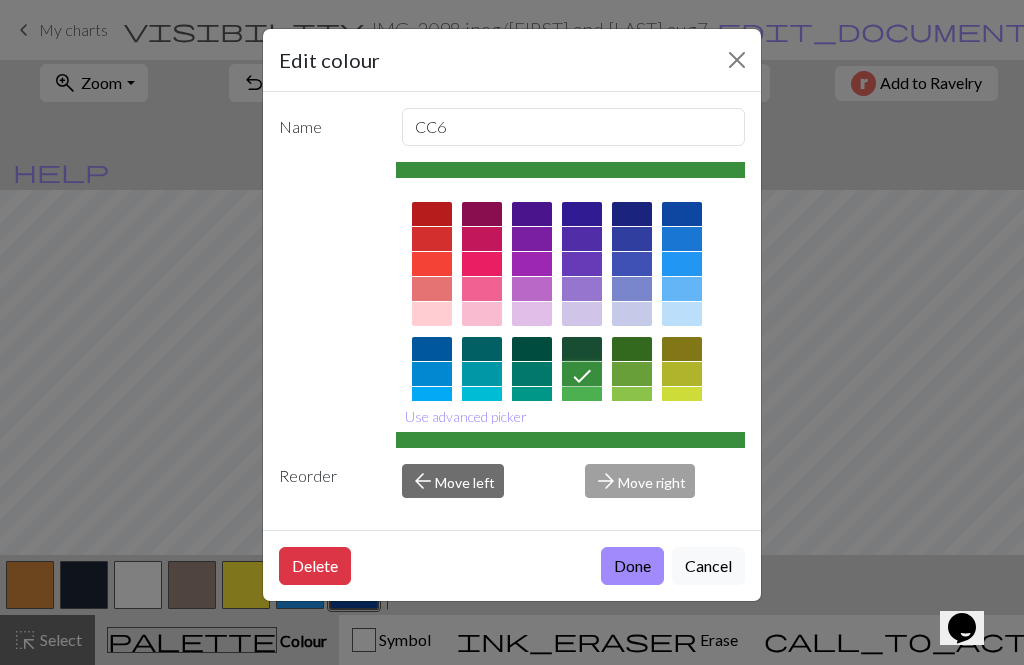 click on "Done" at bounding box center [632, 566] 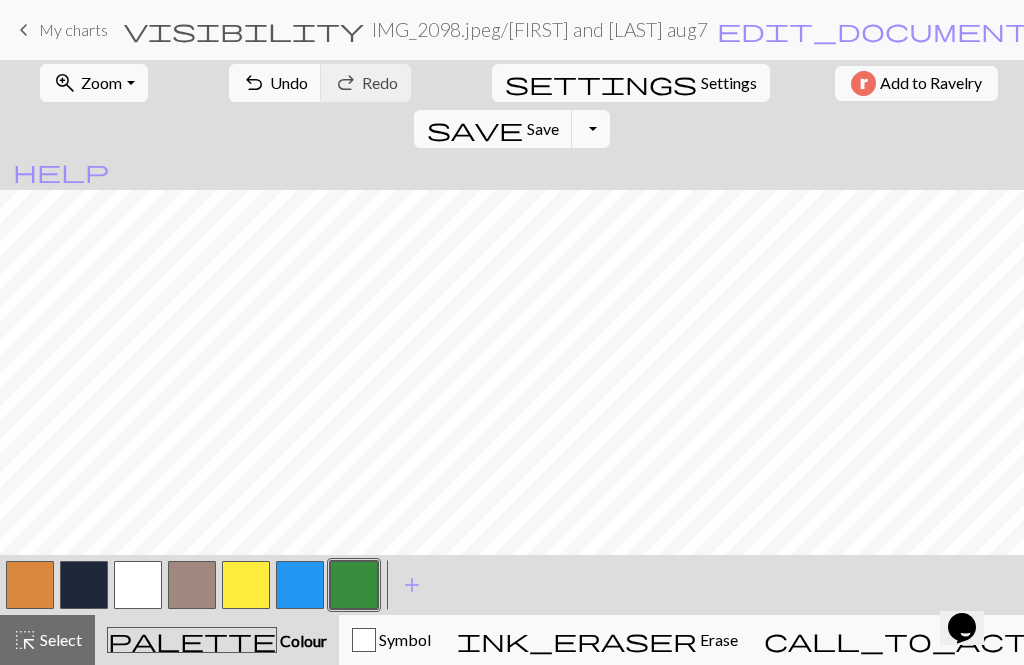 click at bounding box center [354, 585] 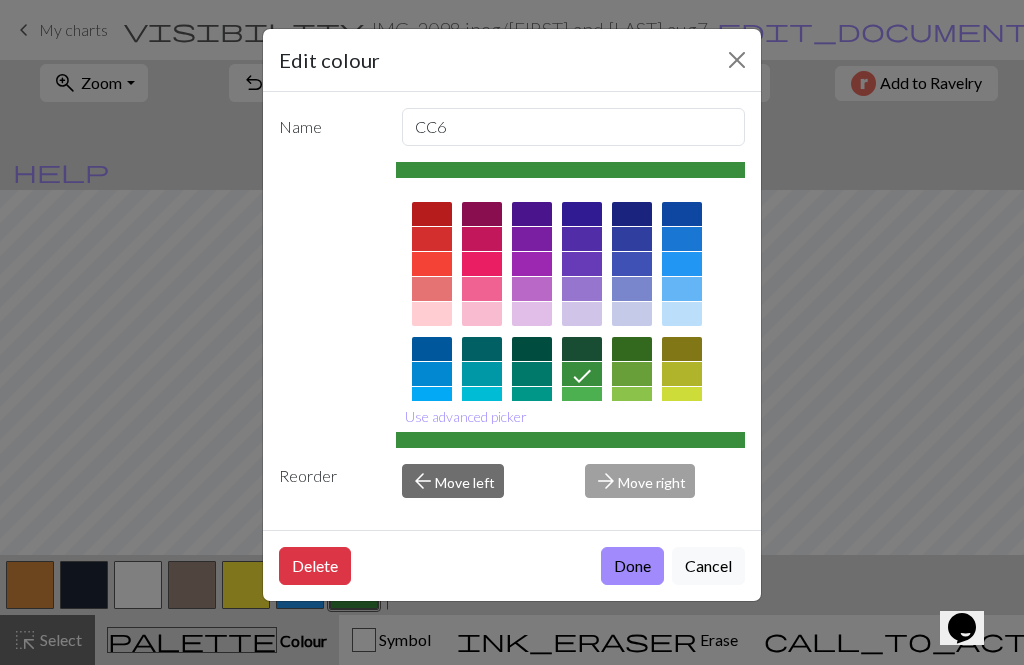 click on "Done" at bounding box center [632, 566] 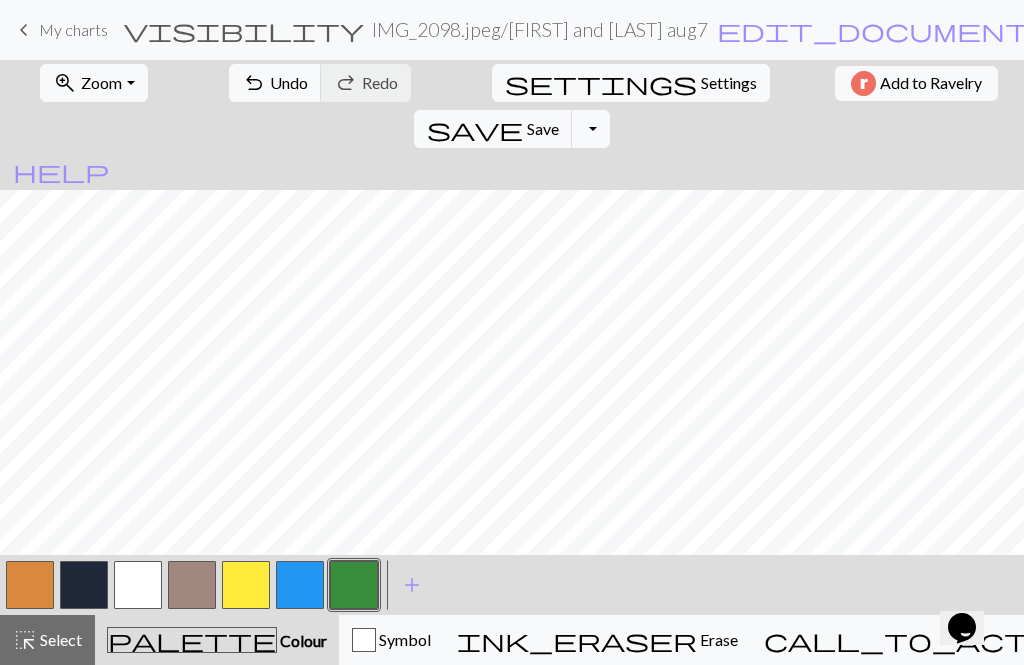 click on "Zoom" at bounding box center [101, 82] 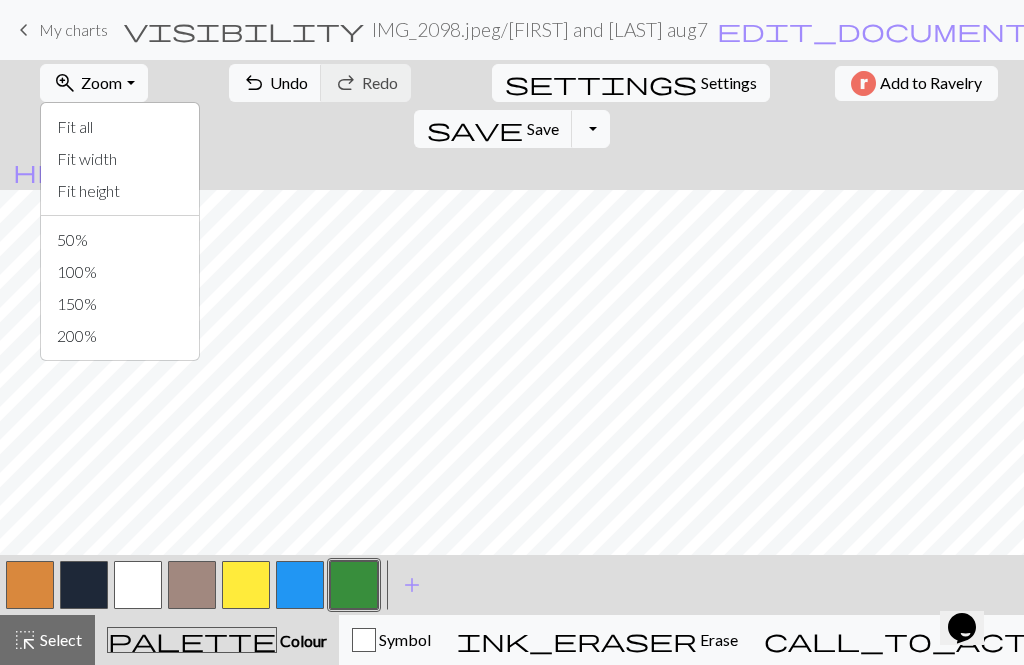 click on "Fit height" at bounding box center (120, 191) 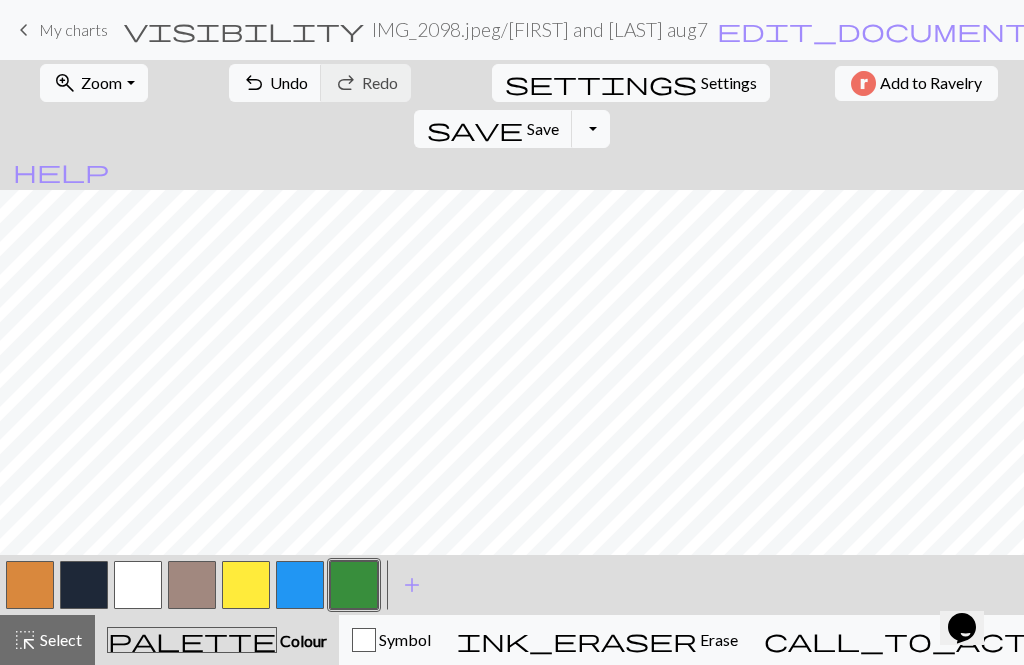 click at bounding box center [354, 585] 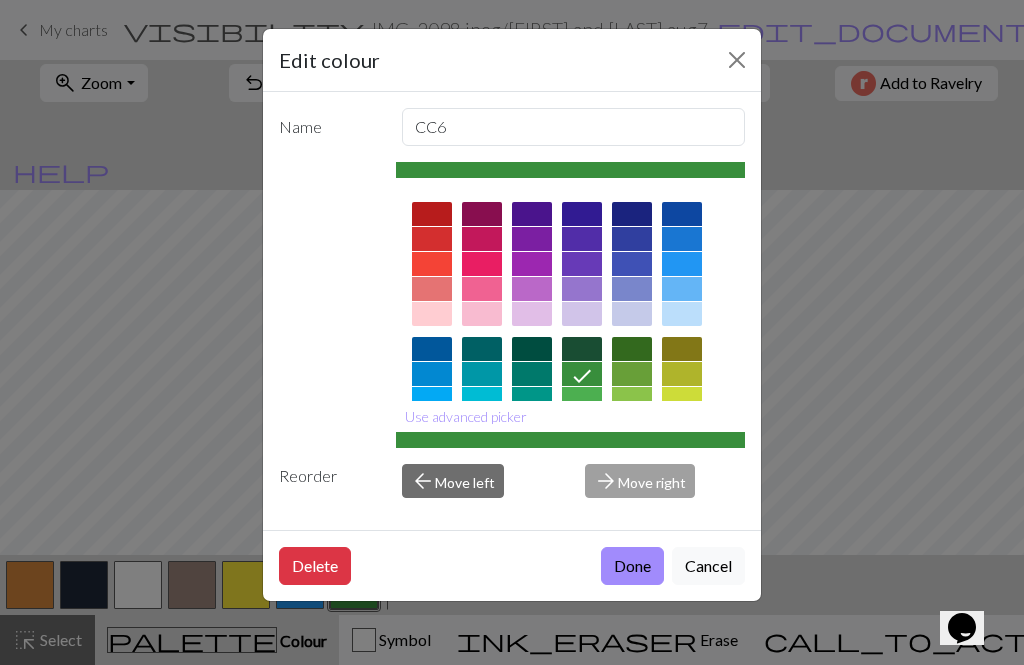 click on "Done" at bounding box center (632, 566) 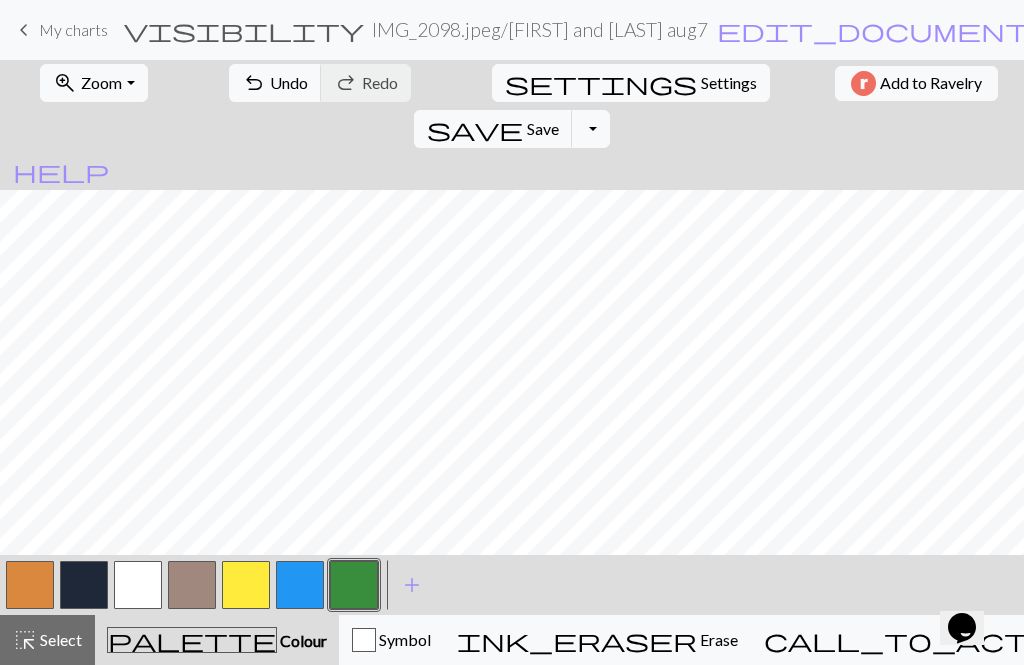 click on "pro" at bounding box center (1340, 32) 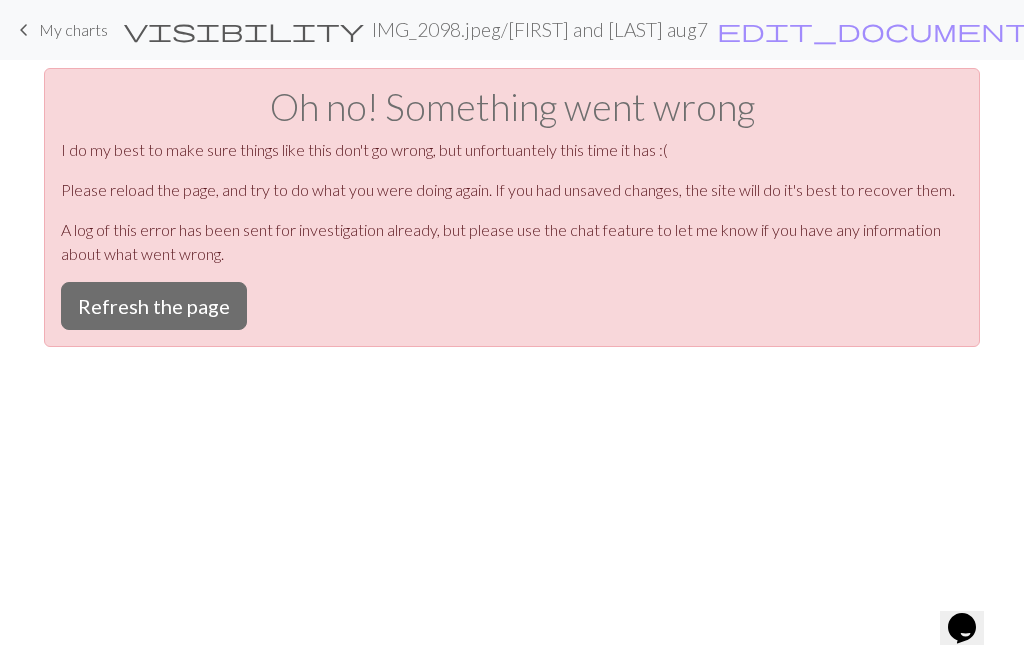 click on "keyboard_arrow_left   My charts visibility IMG_2098.jpeg  /  [NAME] and [LAST] aug7 edit_document Edit settings My charts Library Manual Hi  [USERNAME]   pro Account settings Logout Oh no! Something went wrong I do my best to make sure things like this don't go wrong, but unfortuantely this time it has :( Please reload the page, and try to do what you were doing again. If you had unsaved changes, the site will do it's best to recover them. A log of this error has been sent for investigation already, but please use the chat feature to let me know if you have any information about what went wrong. Refresh the page" at bounding box center (512, 332) 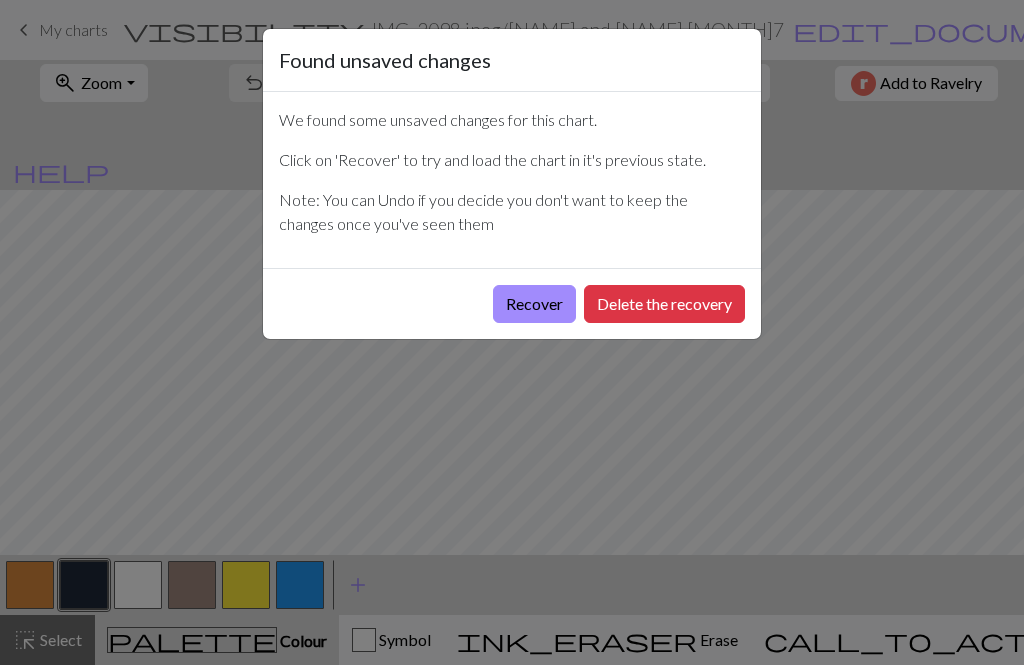 scroll, scrollTop: 0, scrollLeft: 0, axis: both 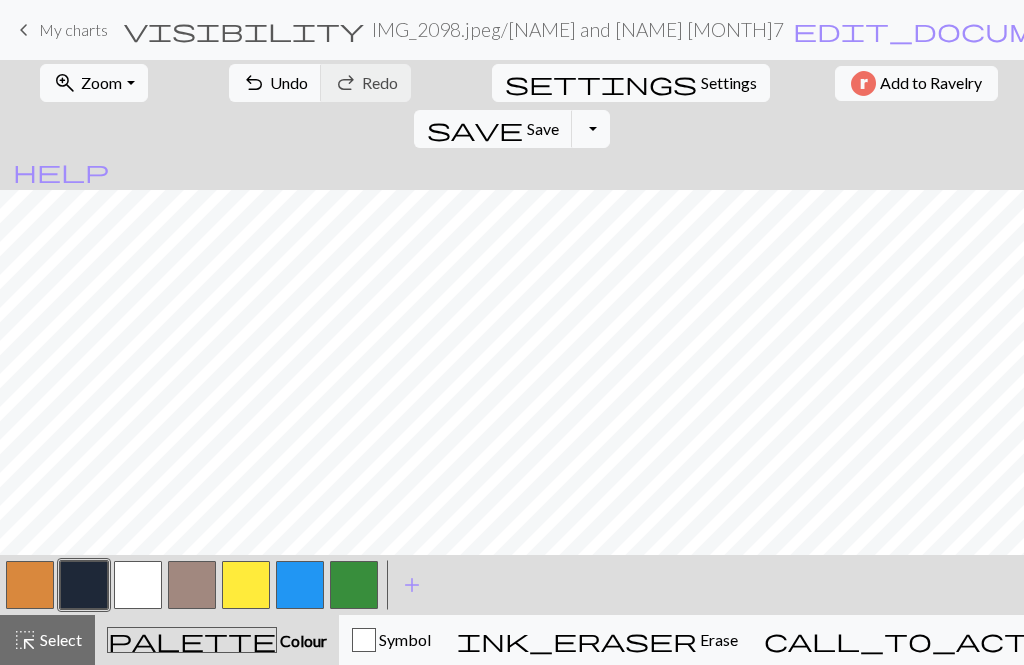 click on "Zoom" at bounding box center [101, 82] 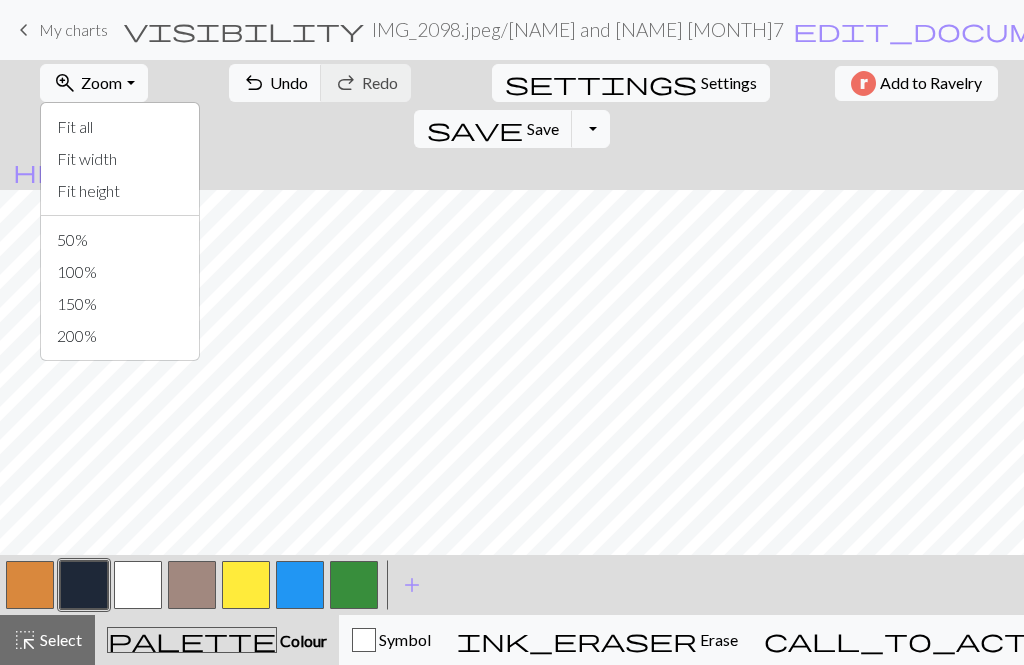 click on "Fit all" at bounding box center (120, 127) 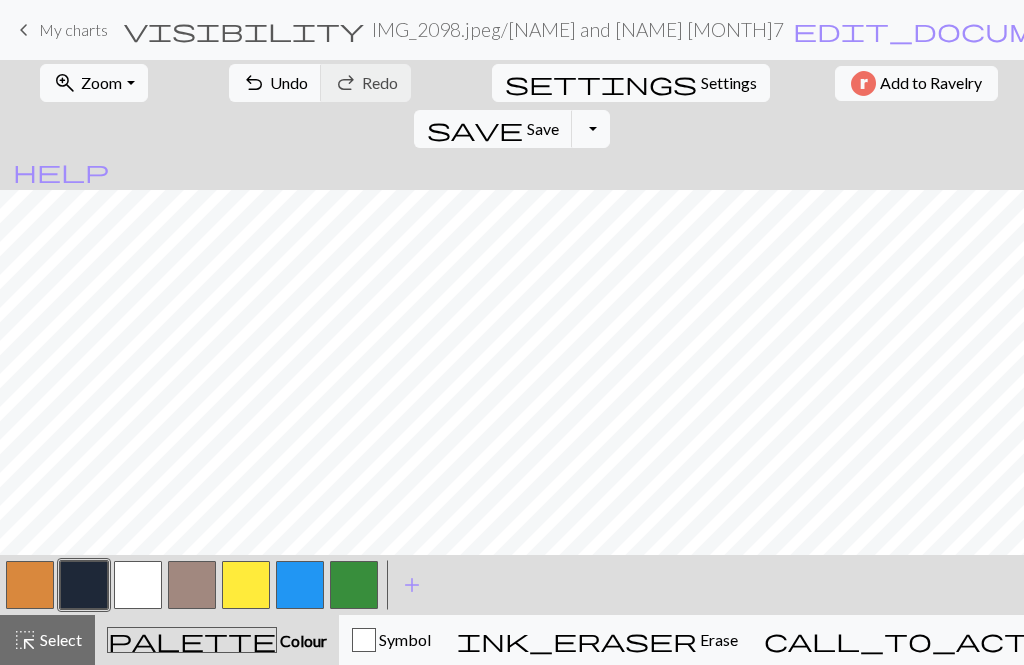 click at bounding box center [354, 585] 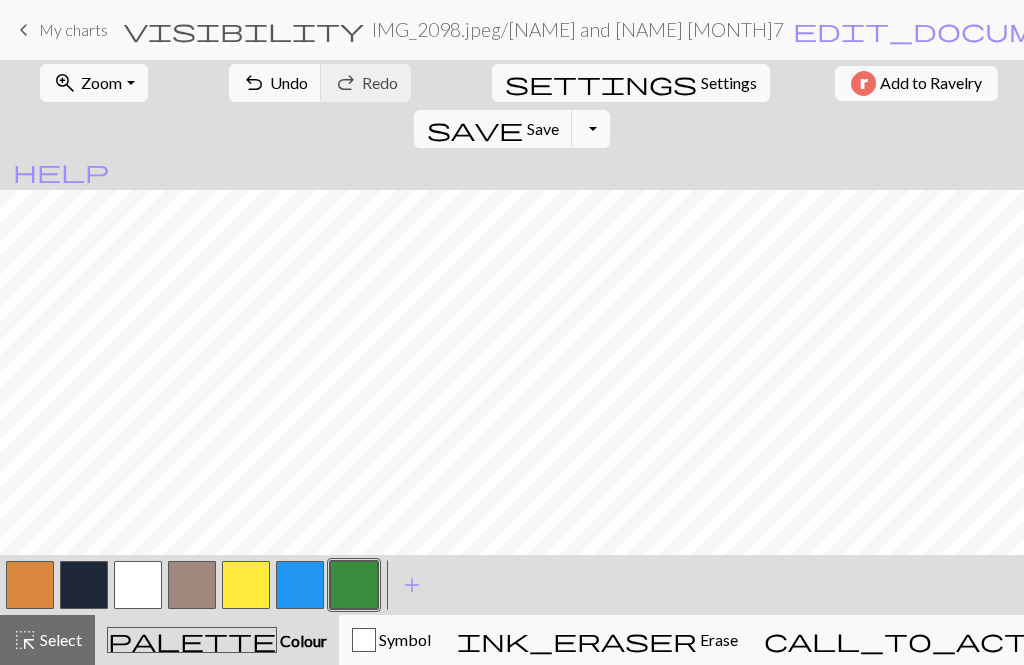 click on "keyboard_arrow_left   My charts" at bounding box center [60, 30] 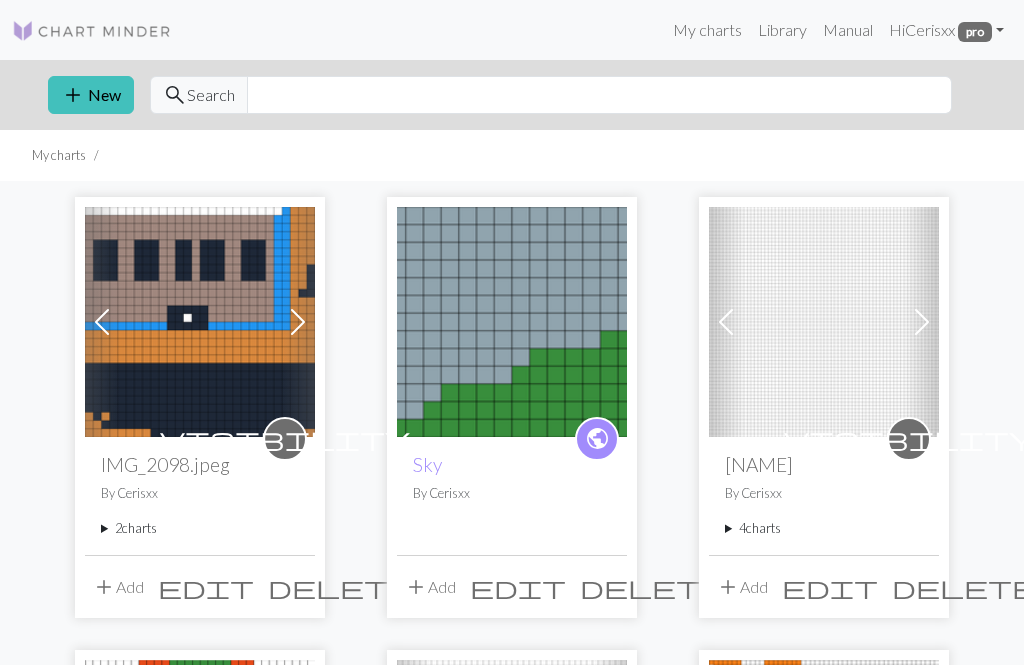 click on "2  charts" at bounding box center (200, 528) 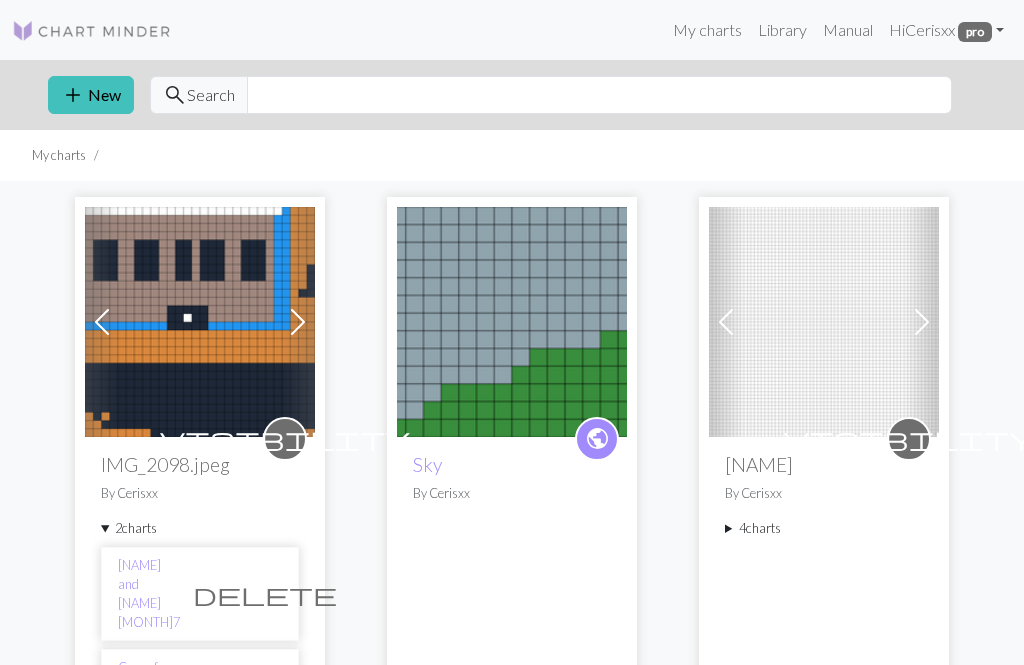 click on "[FIRST] and [LAST] aug7" at bounding box center [149, 594] 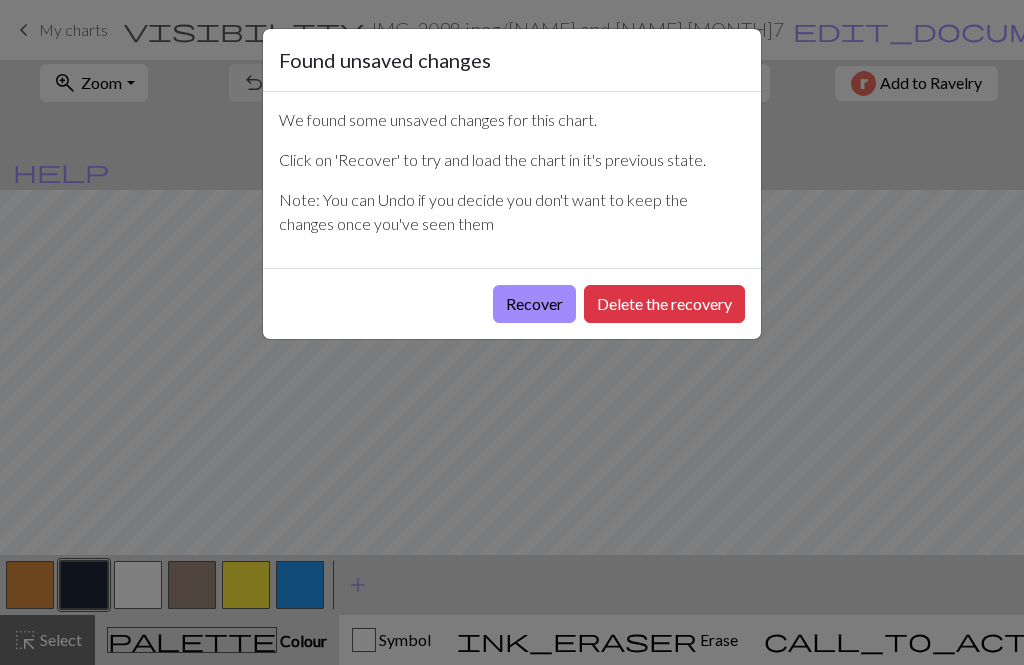 click on "Recover" at bounding box center (534, 304) 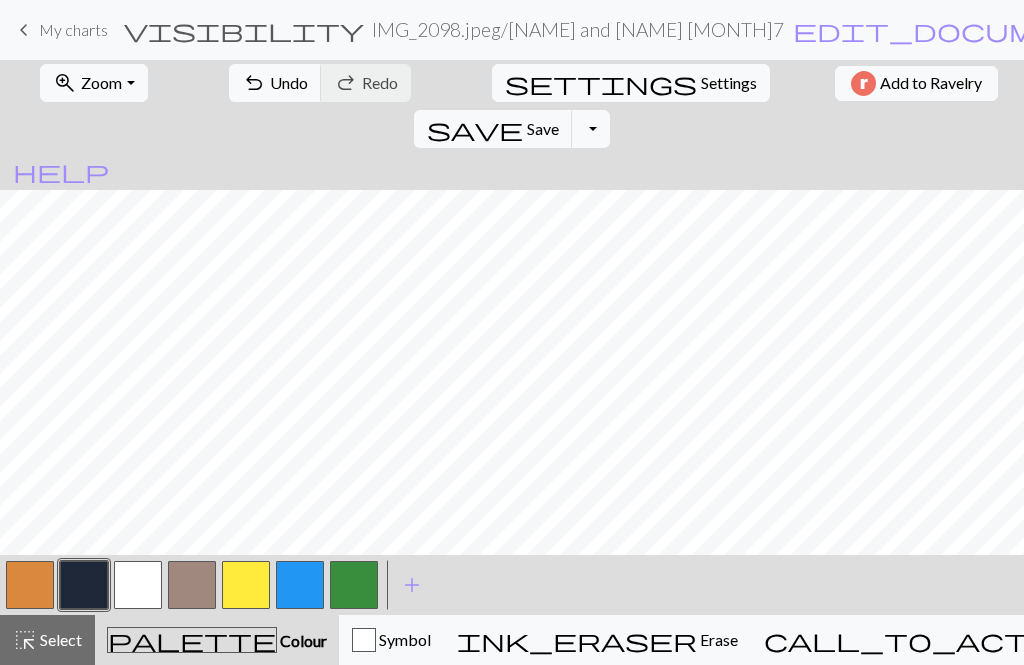 click on "Zoom" at bounding box center [101, 82] 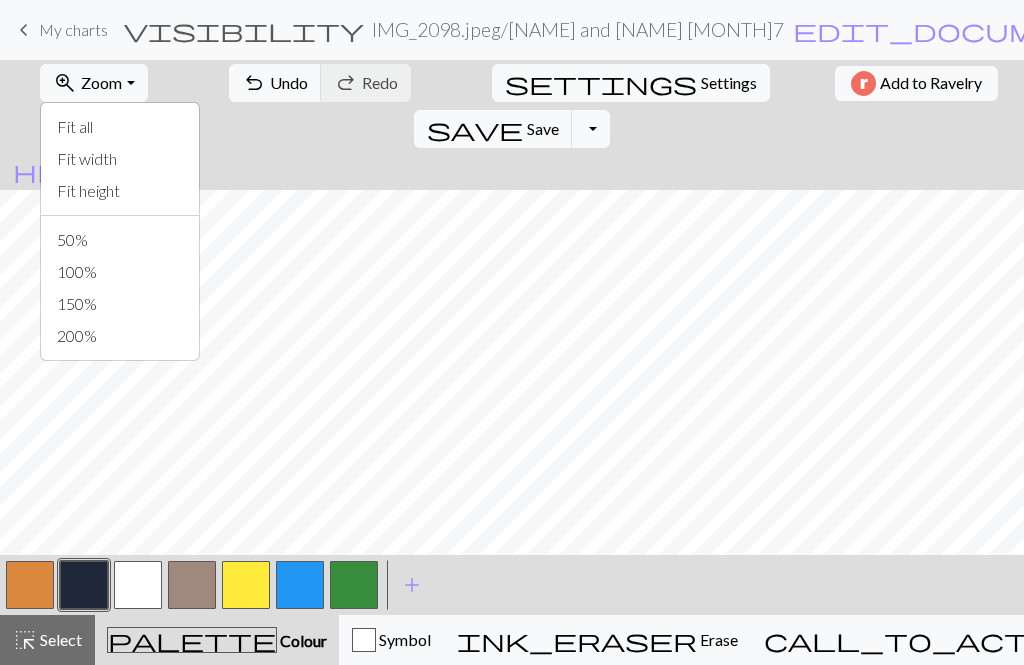 click on "50%" at bounding box center (120, 240) 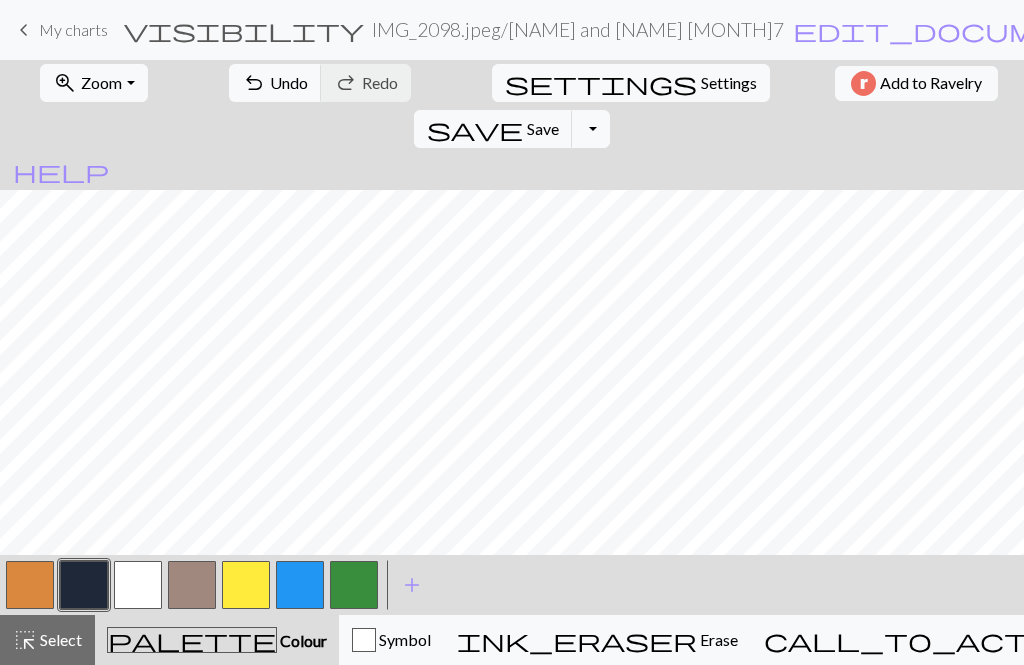 click on "zoom_in Zoom Zoom" at bounding box center [93, 83] 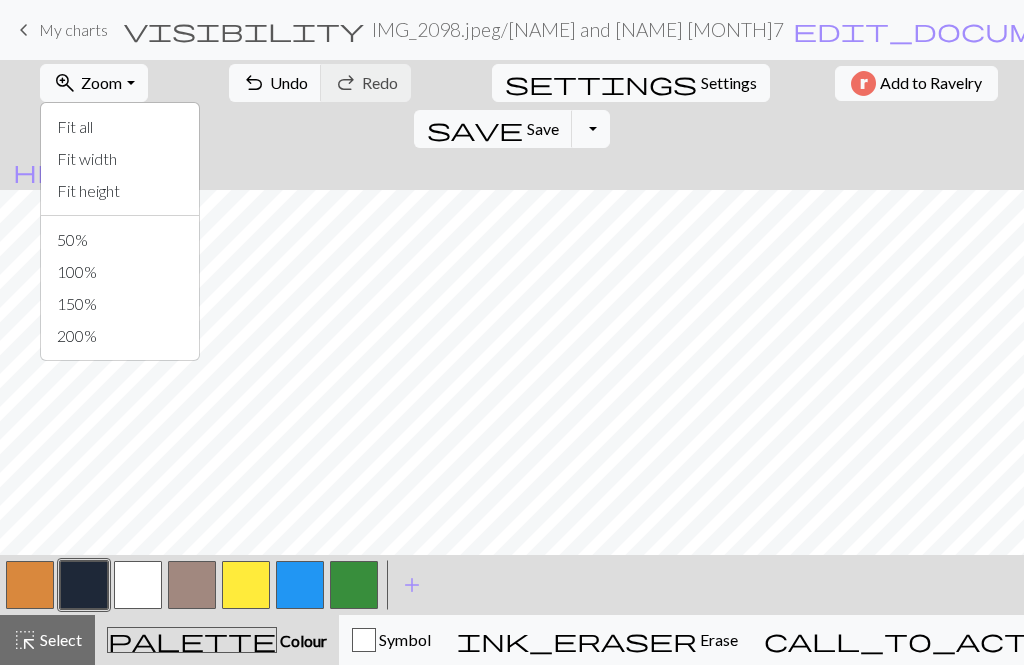 click on "Fit width" at bounding box center (120, 159) 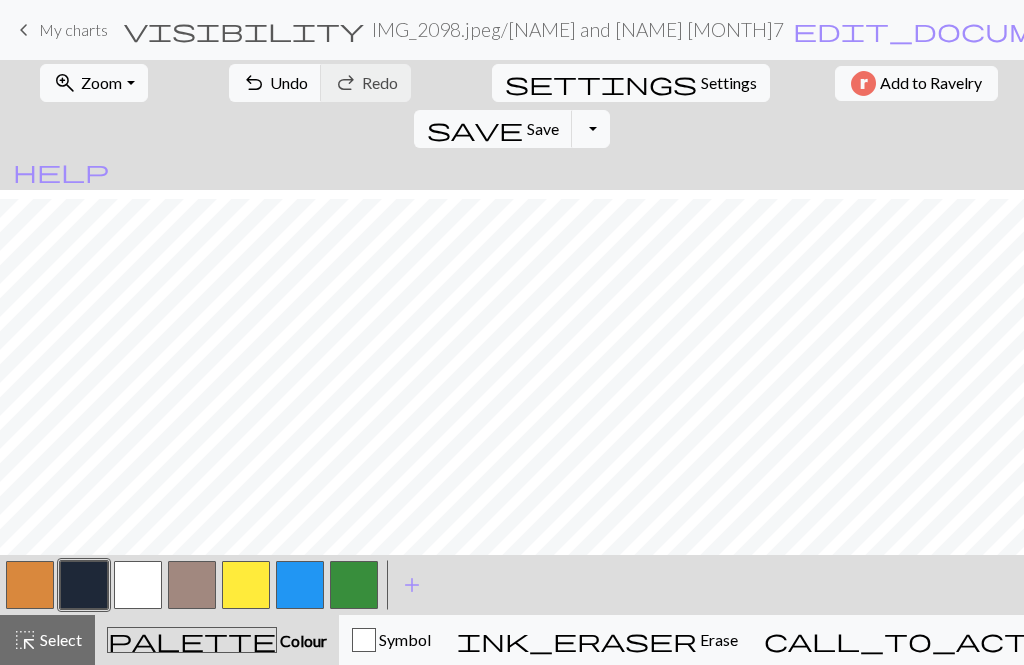 scroll, scrollTop: 40, scrollLeft: 0, axis: vertical 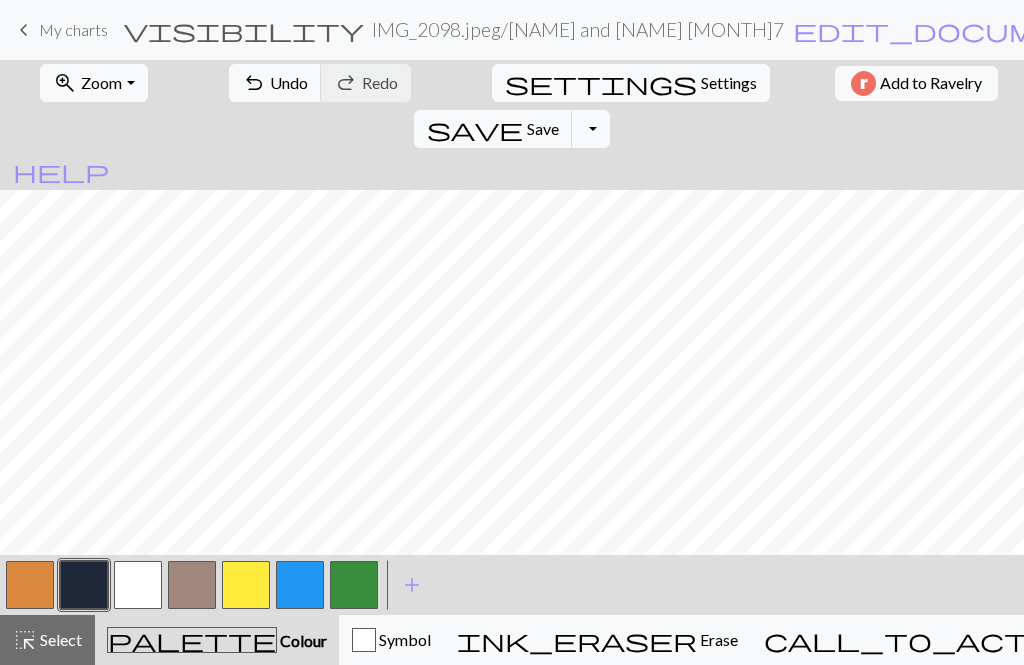 click on "zoom_in Zoom Zoom" at bounding box center [93, 83] 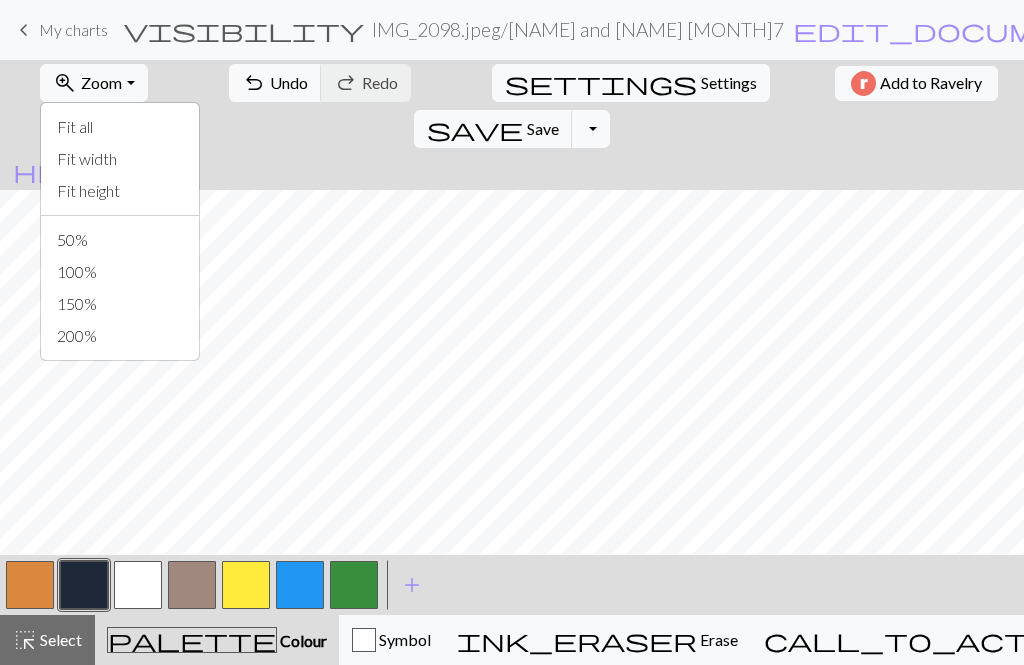 click on "Fit height" at bounding box center (120, 191) 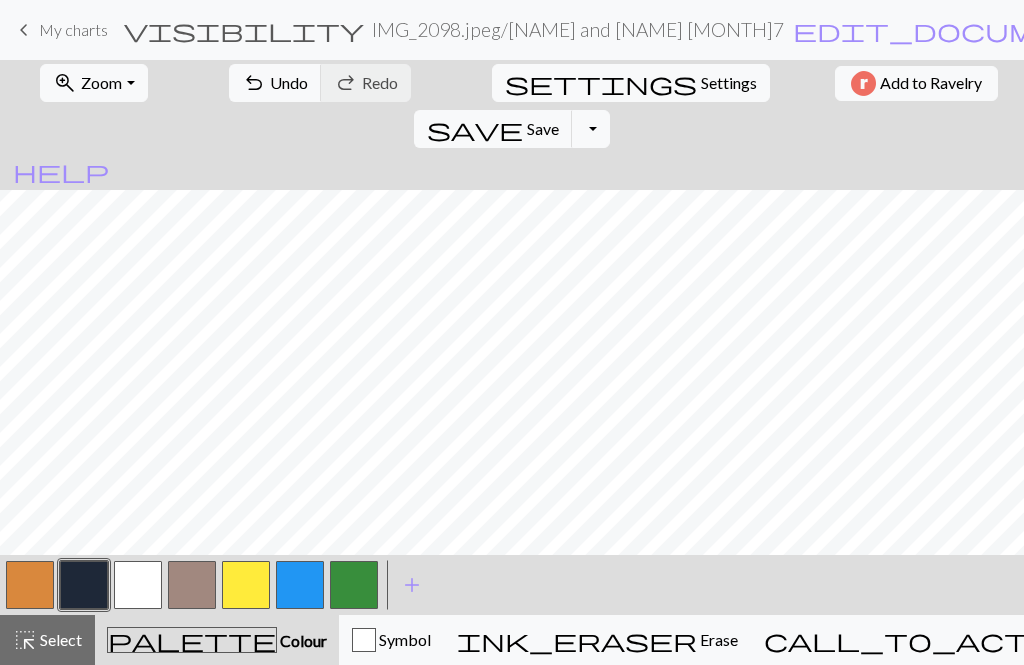 scroll, scrollTop: 0, scrollLeft: 0, axis: both 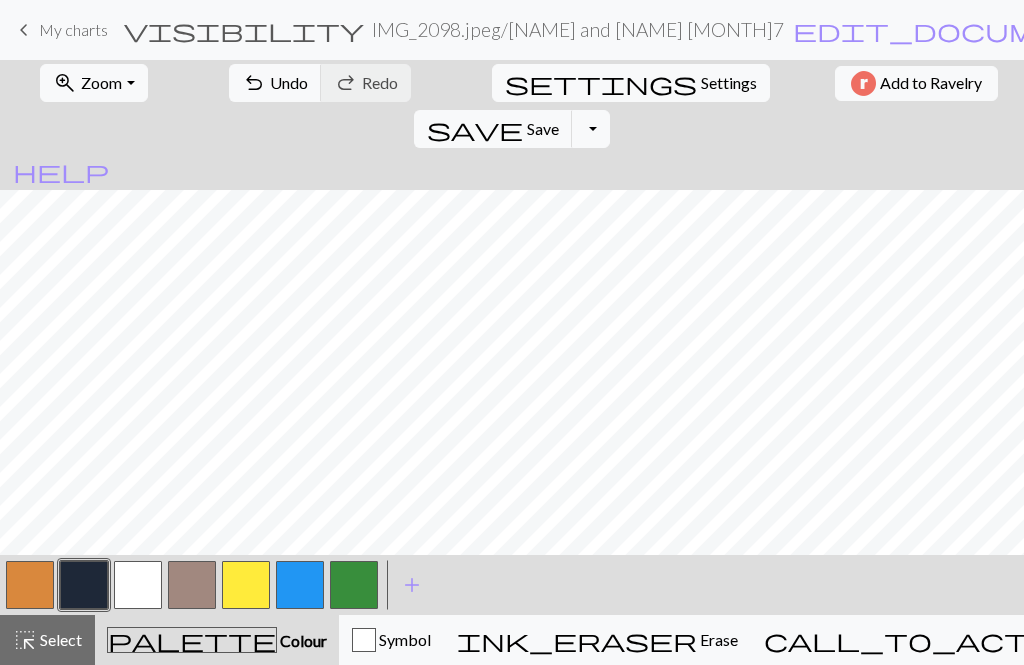 click at bounding box center [84, 585] 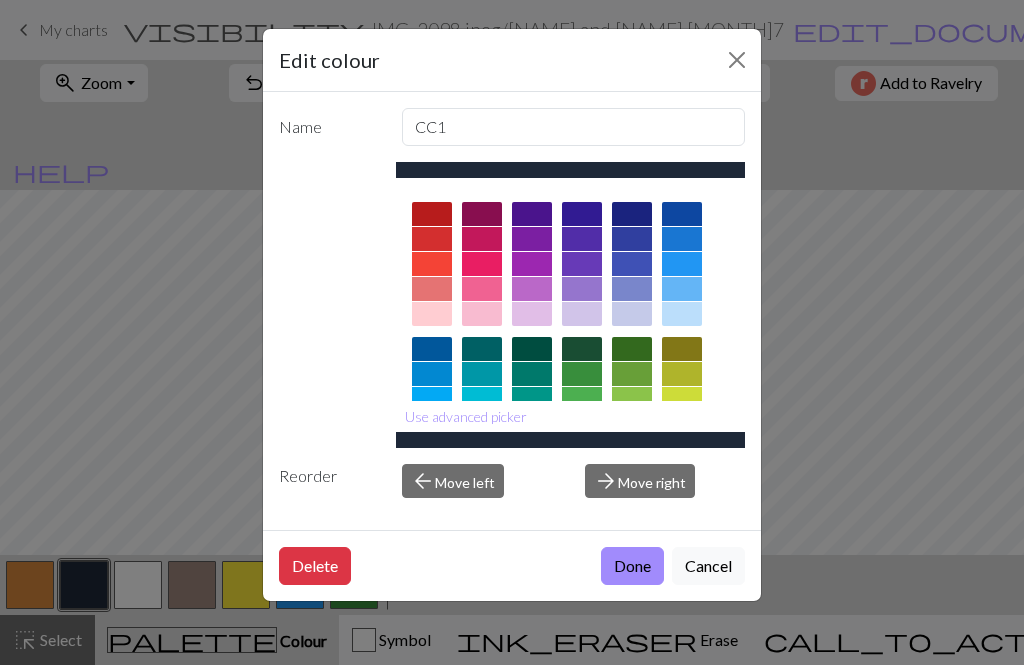 click on "Done" at bounding box center [632, 566] 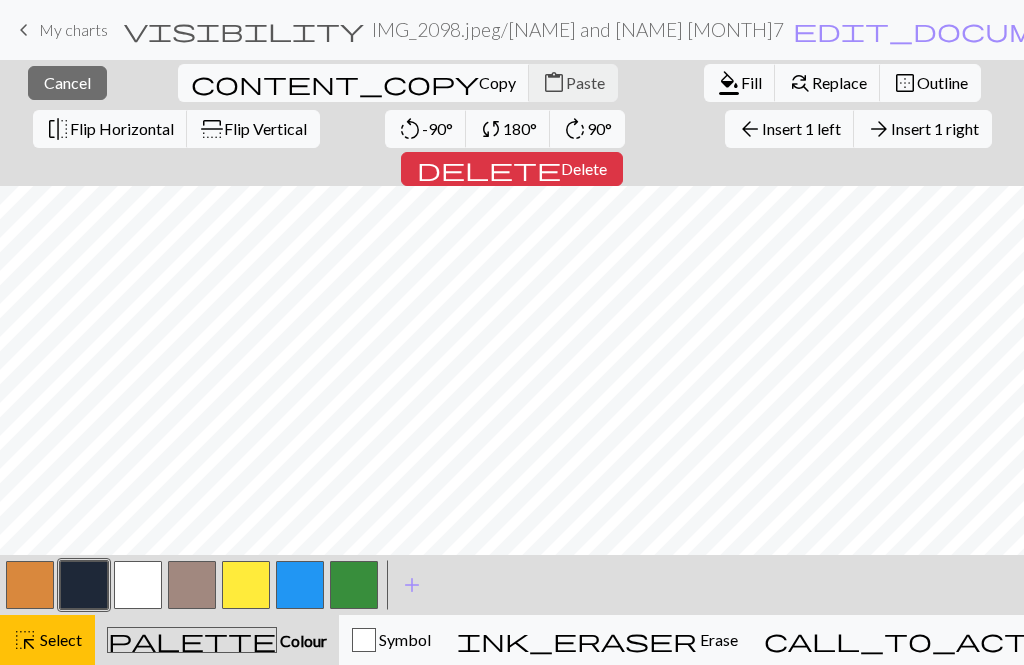 click on "Select" at bounding box center [59, 639] 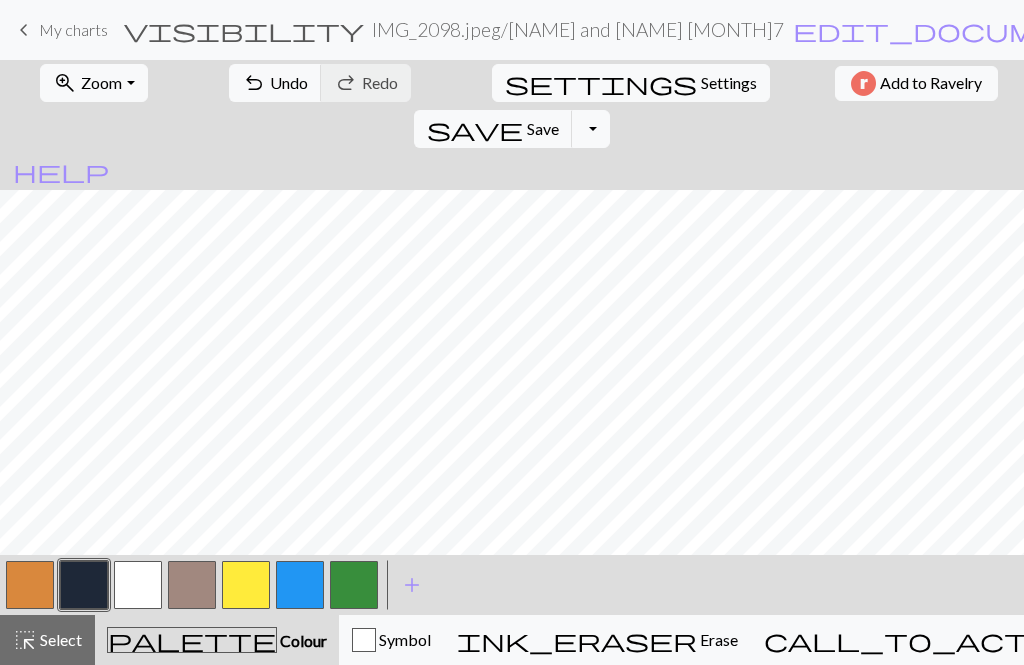 click on "palette   Colour   Colour" at bounding box center [217, 640] 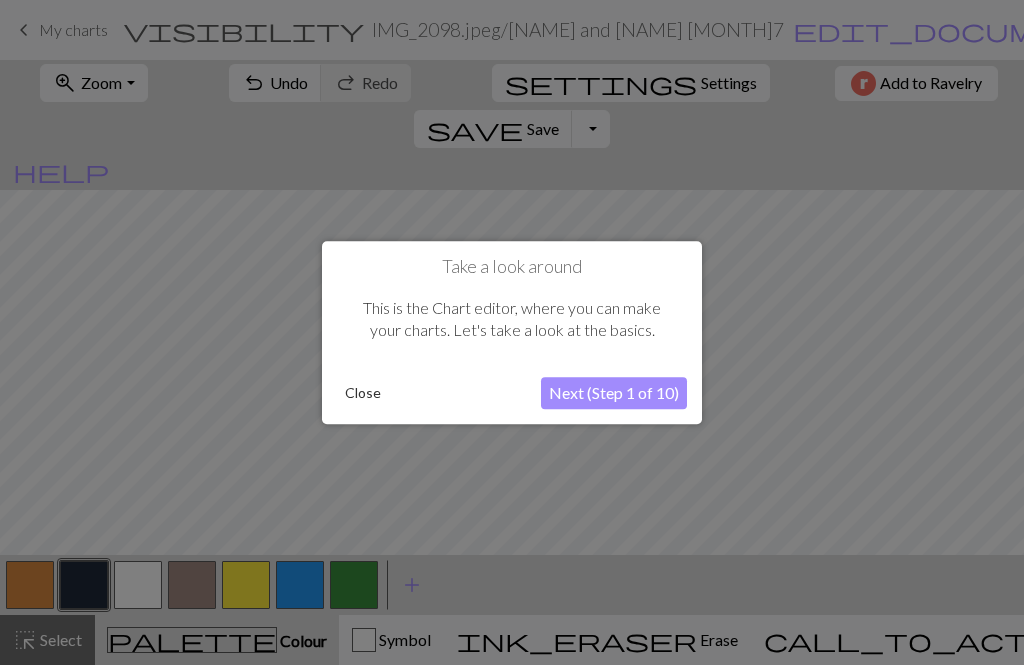 click on "Next (Step 1 of 10)" at bounding box center (614, 393) 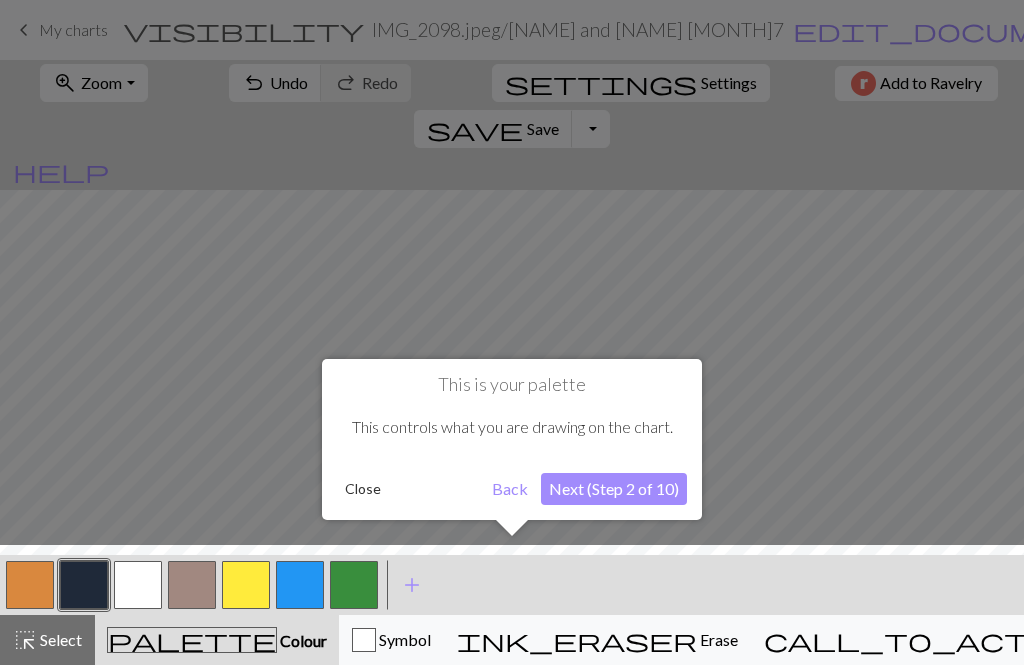 click on "Next (Step 2 of 10)" at bounding box center (614, 489) 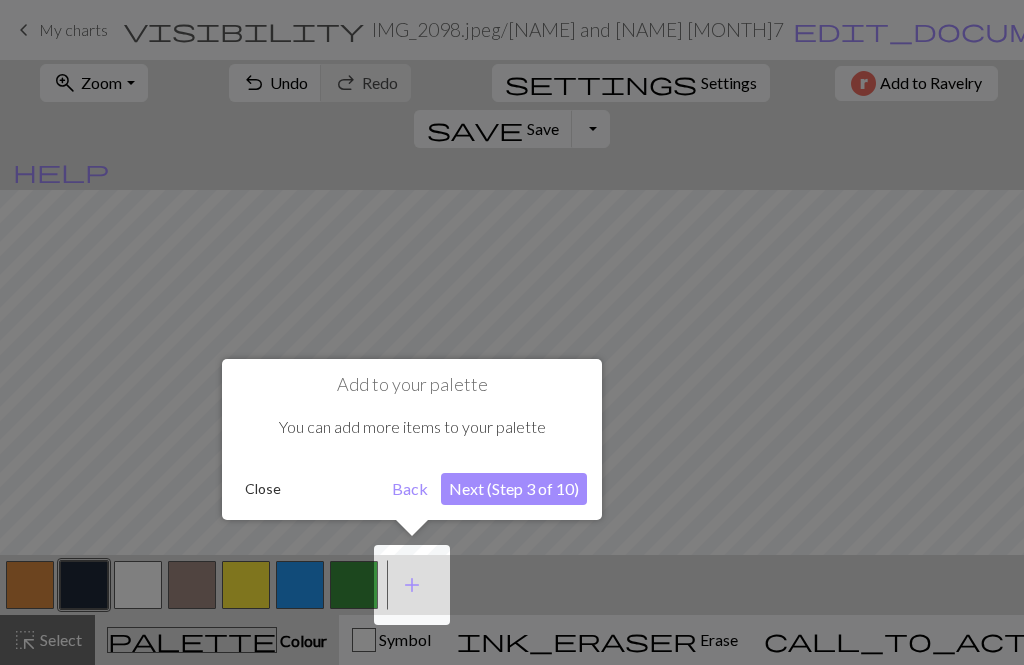 click on "Next (Step 3 of 10)" at bounding box center (514, 489) 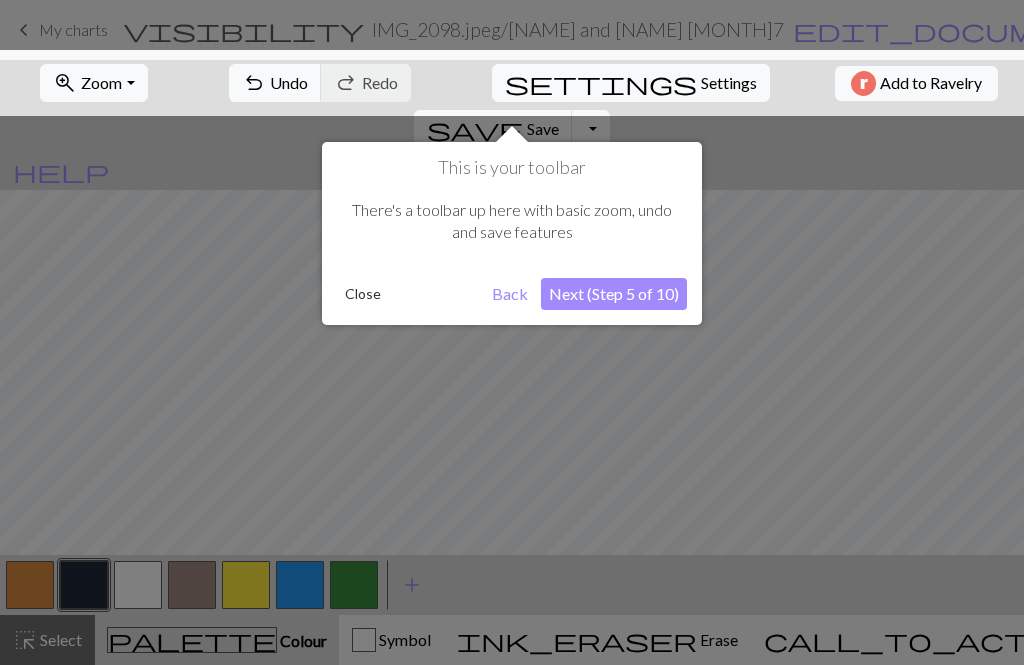 click on "Next (Step 5 of 10)" at bounding box center (614, 294) 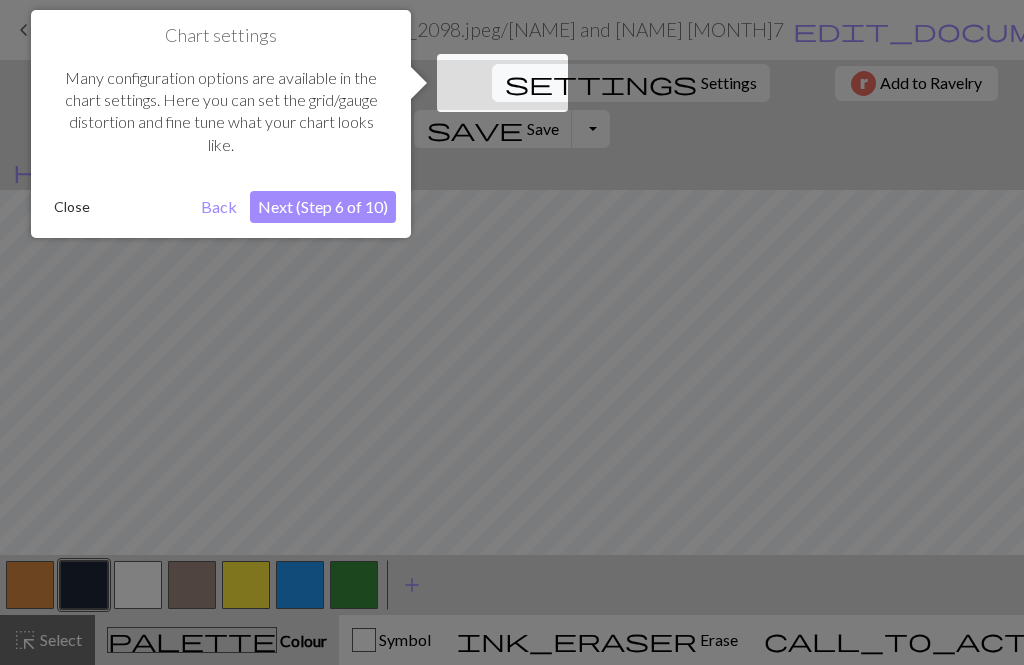 click on "Next (Step 6 of 10)" at bounding box center [323, 207] 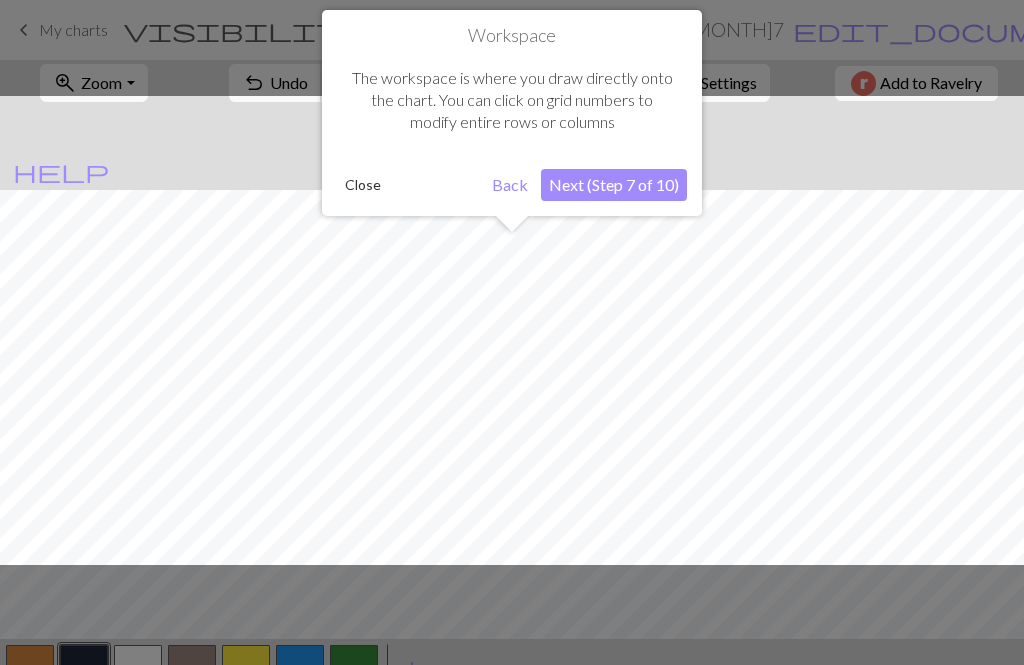 click on "Next (Step 7 of 10)" at bounding box center [614, 185] 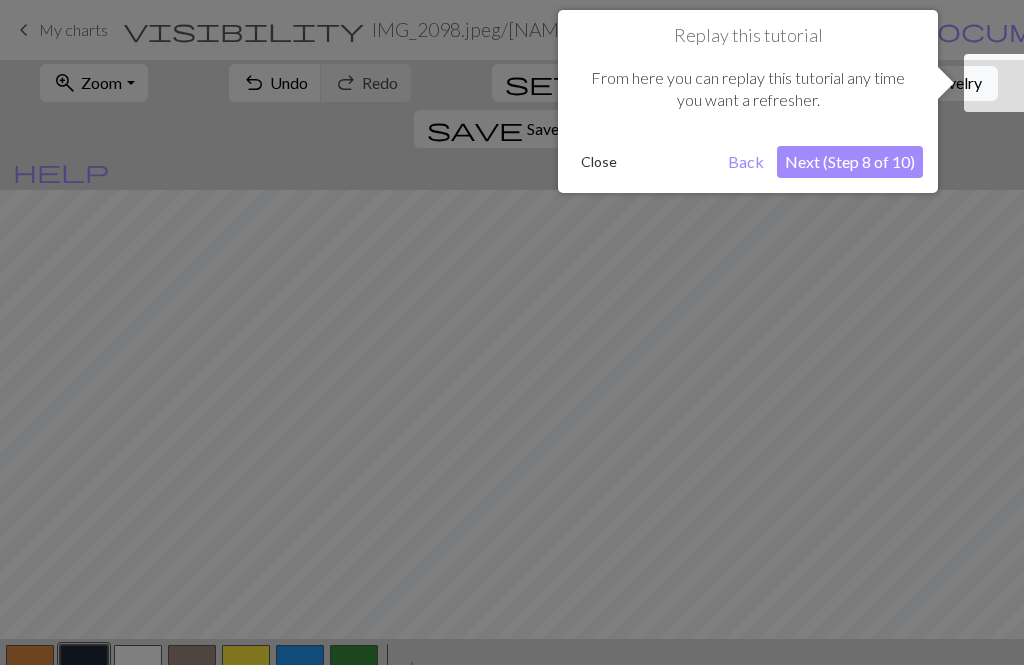click on "Close" at bounding box center [599, 162] 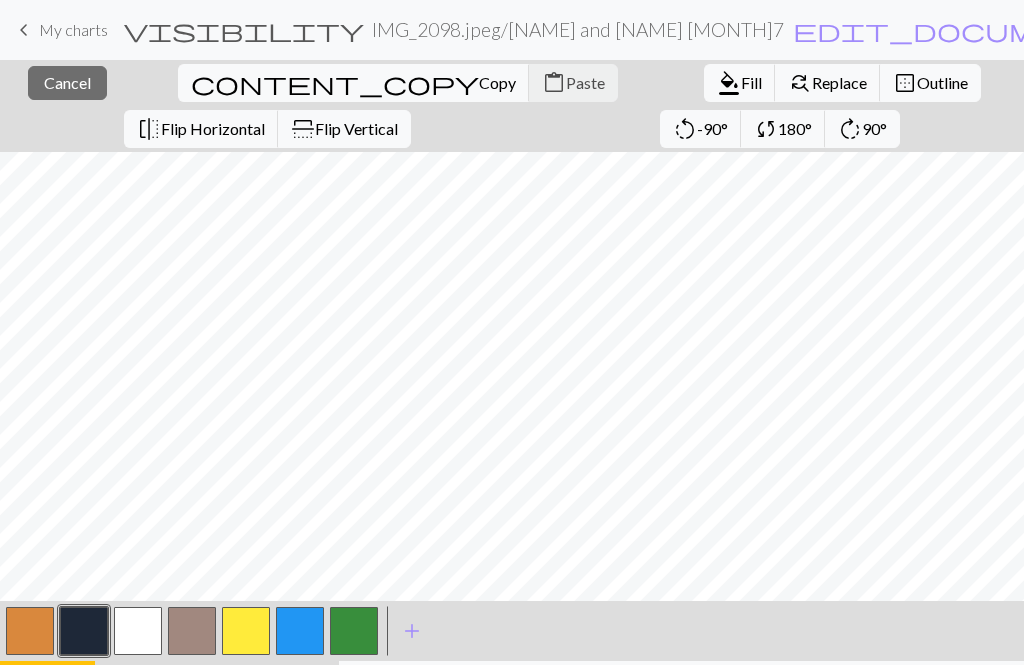 click at bounding box center [84, 631] 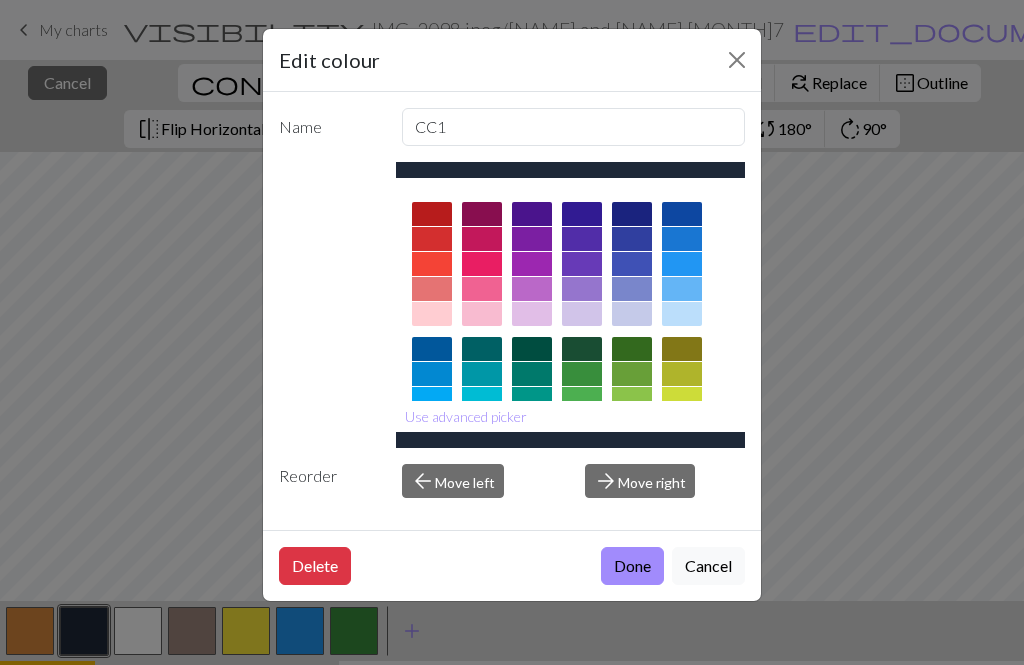 click on "Done" at bounding box center [632, 566] 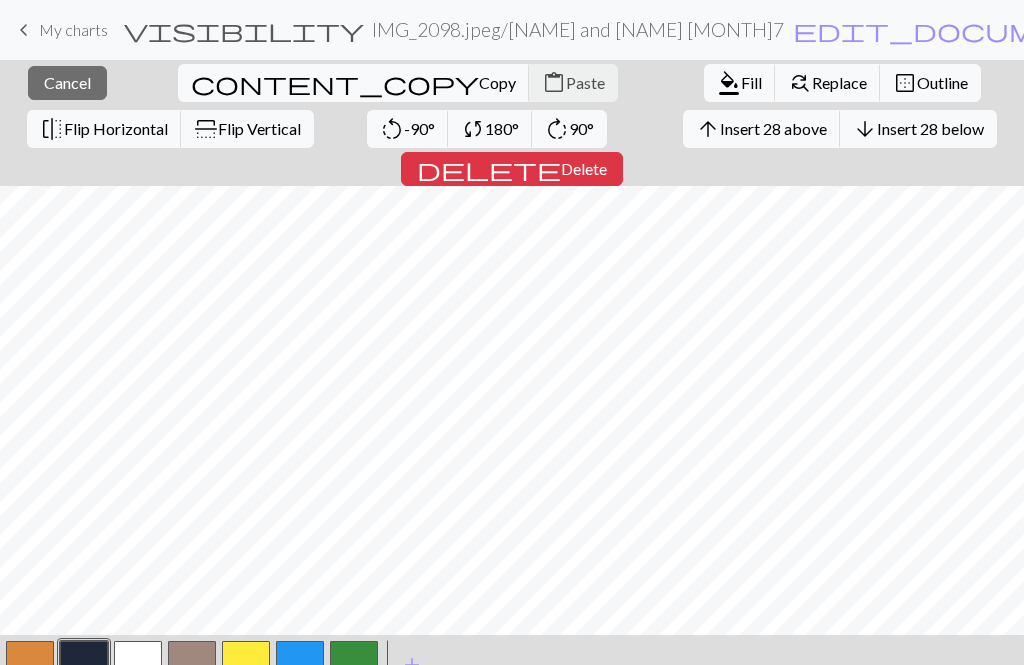 click at bounding box center [354, 665] 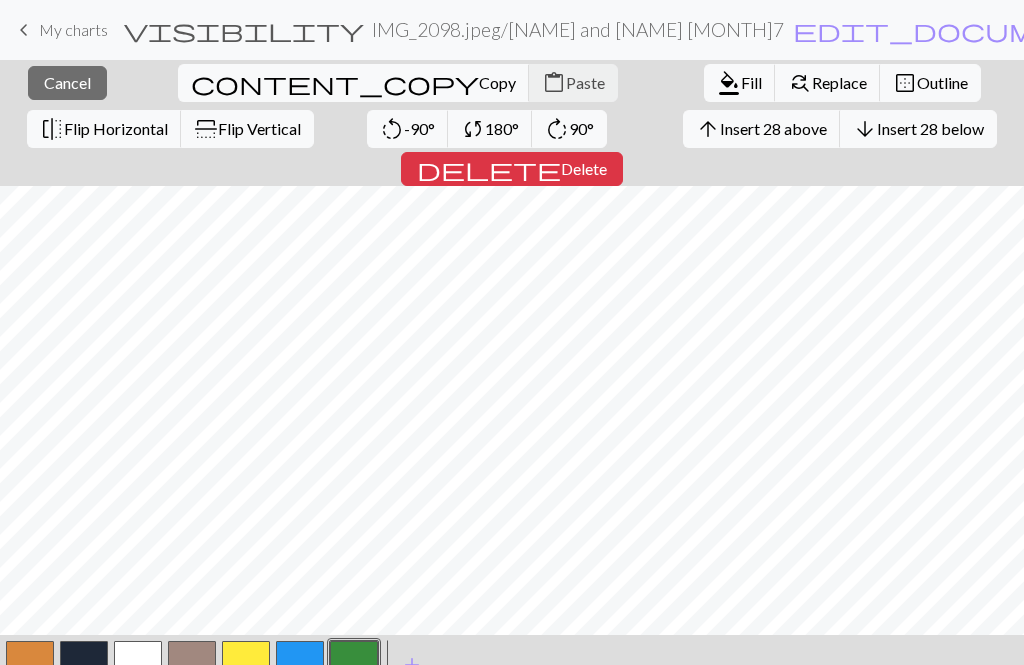 click on "format_color_fill" at bounding box center [729, 83] 